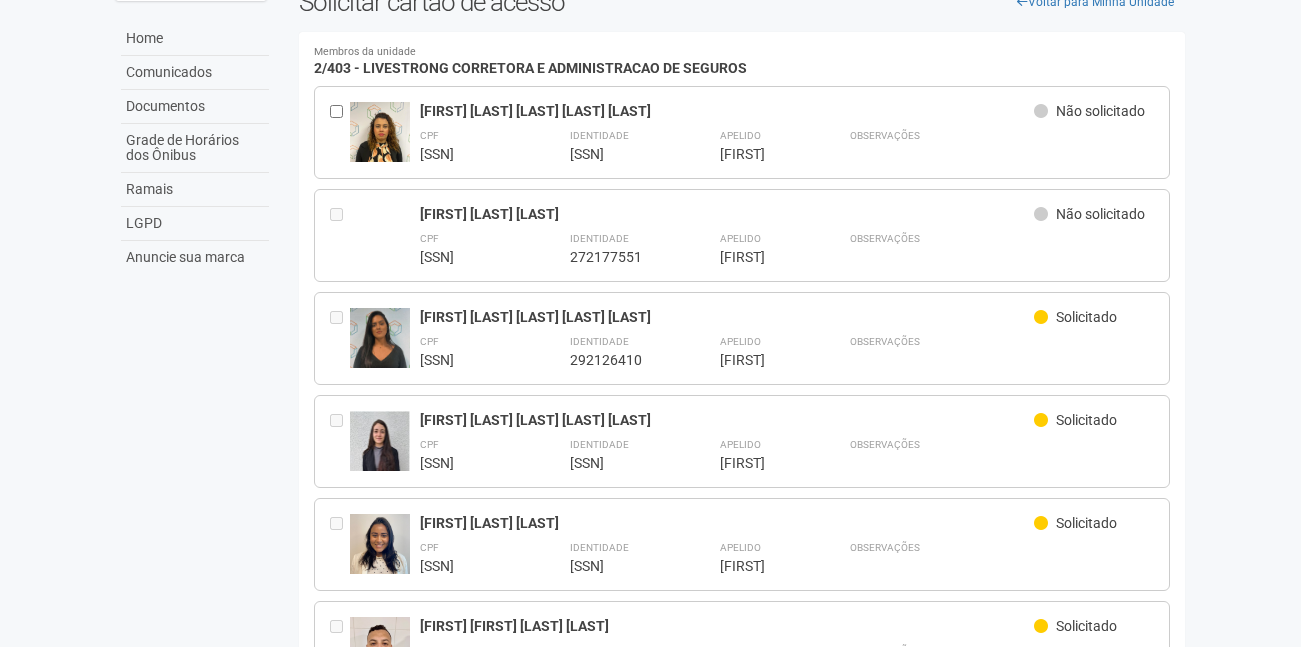 scroll, scrollTop: 0, scrollLeft: 0, axis: both 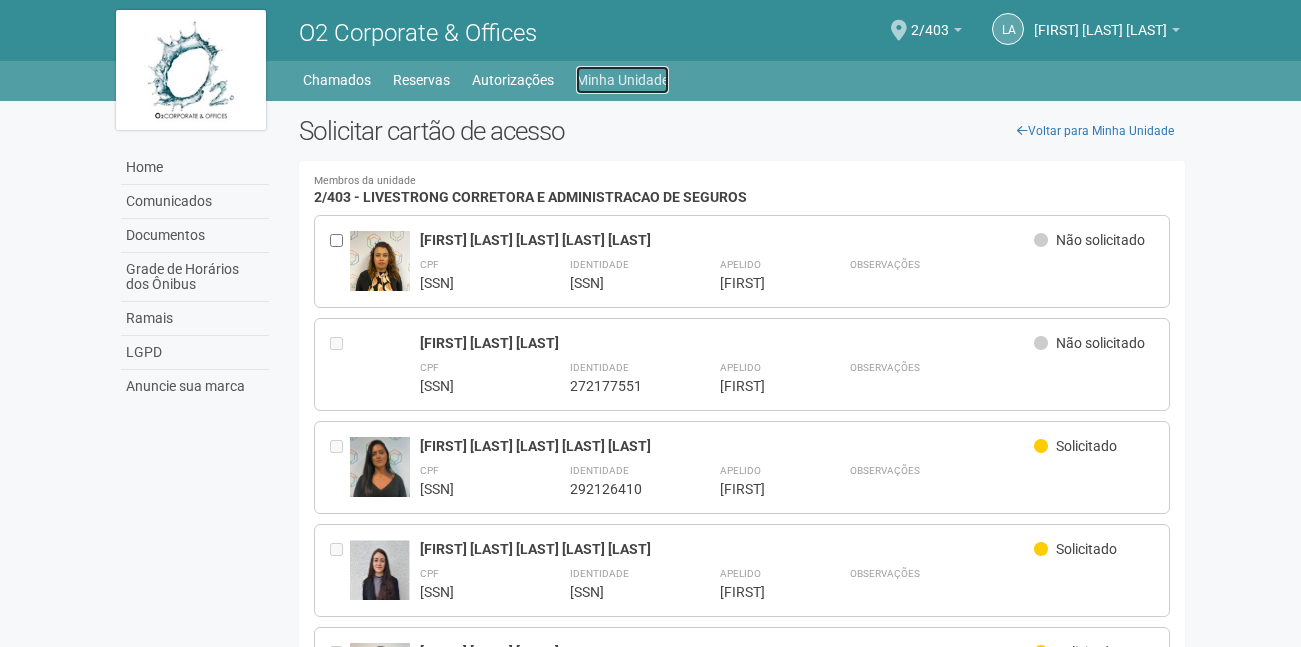 click on "Minha Unidade" at bounding box center (622, 80) 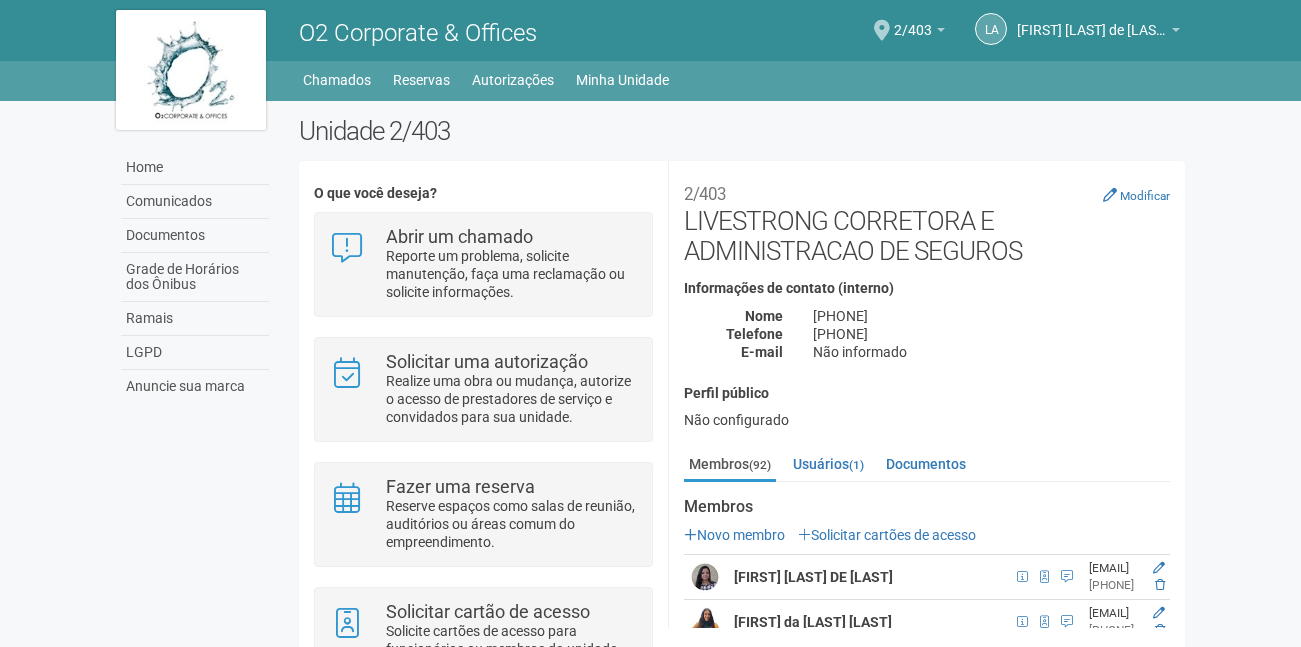 scroll, scrollTop: 0, scrollLeft: 0, axis: both 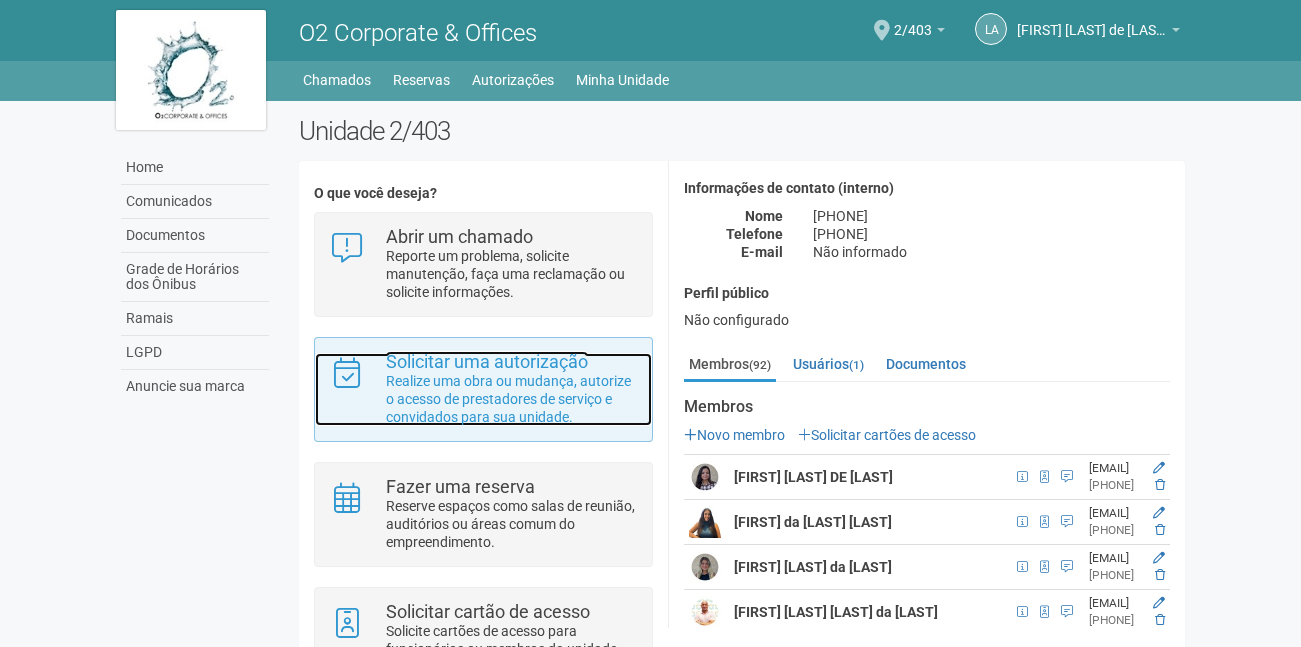 click on "Realize uma obra ou mudança, autorize o acesso de prestadores de serviço e convidados para sua unidade." at bounding box center (511, 399) 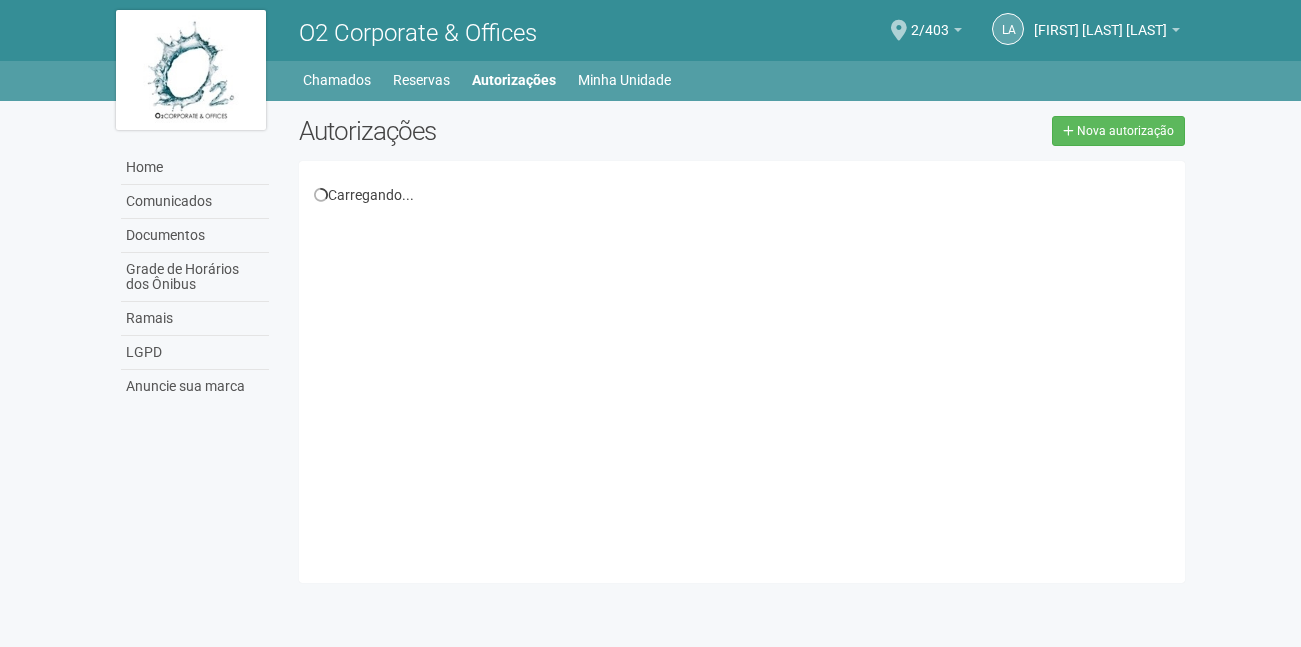 scroll, scrollTop: 0, scrollLeft: 0, axis: both 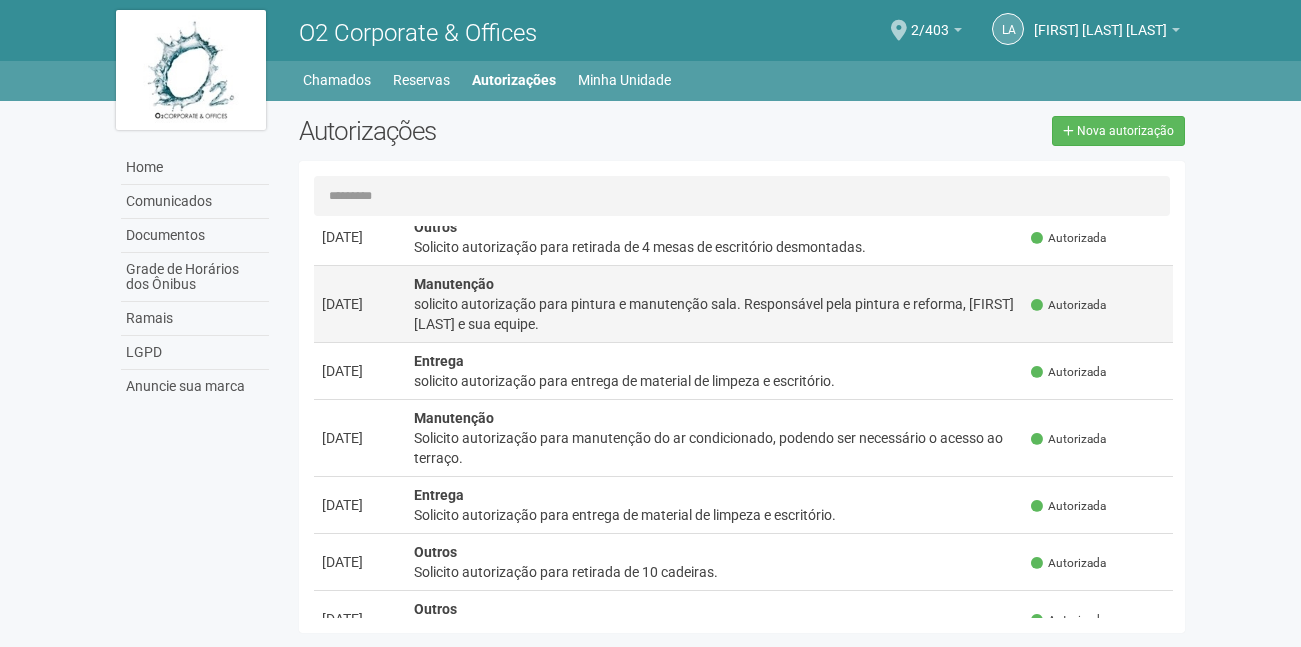 drag, startPoint x: 405, startPoint y: 306, endPoint x: 624, endPoint y: 337, distance: 221.18318 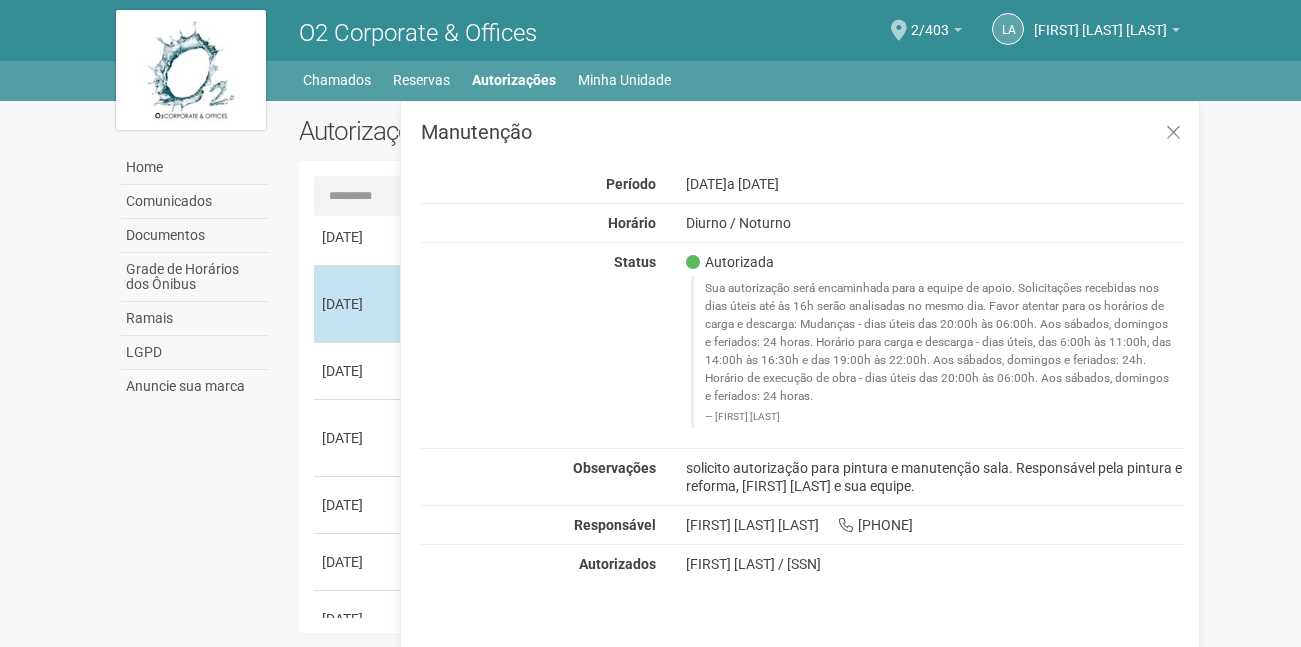 scroll, scrollTop: 0, scrollLeft: 0, axis: both 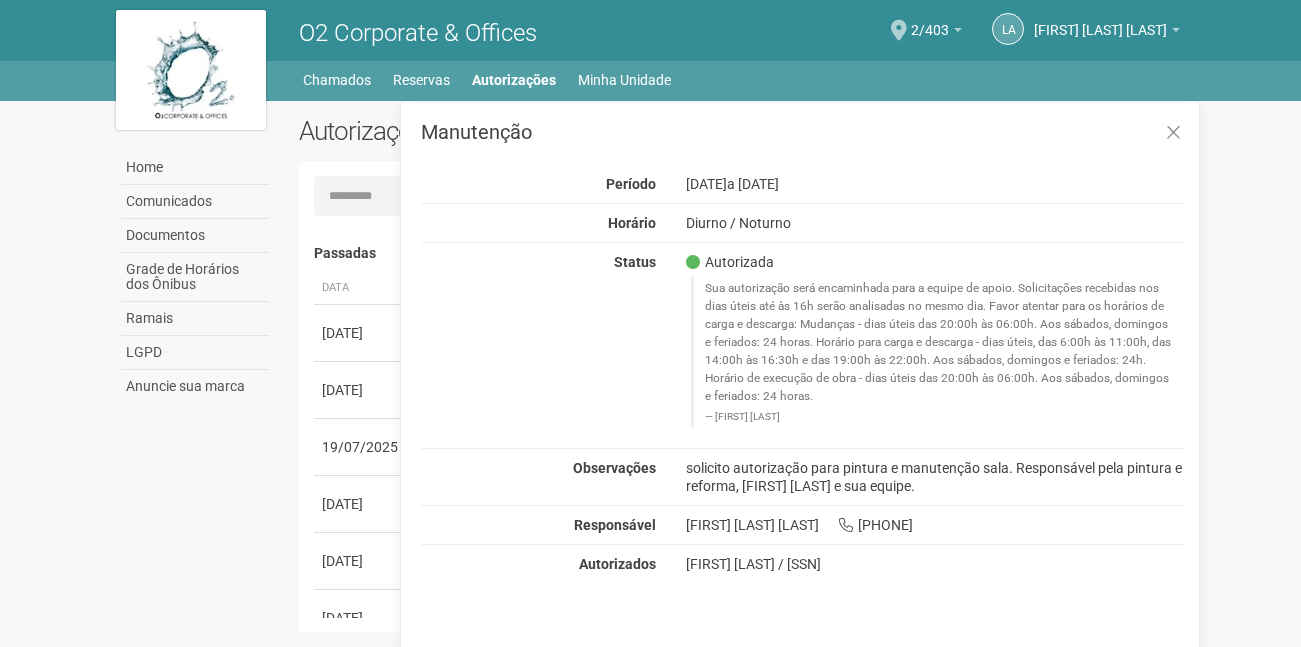 copy on "solicito autorização para pintura e manutenção sala.
Responsável pela pintura e reforma, Adriano Souza Lira e sua equipe." 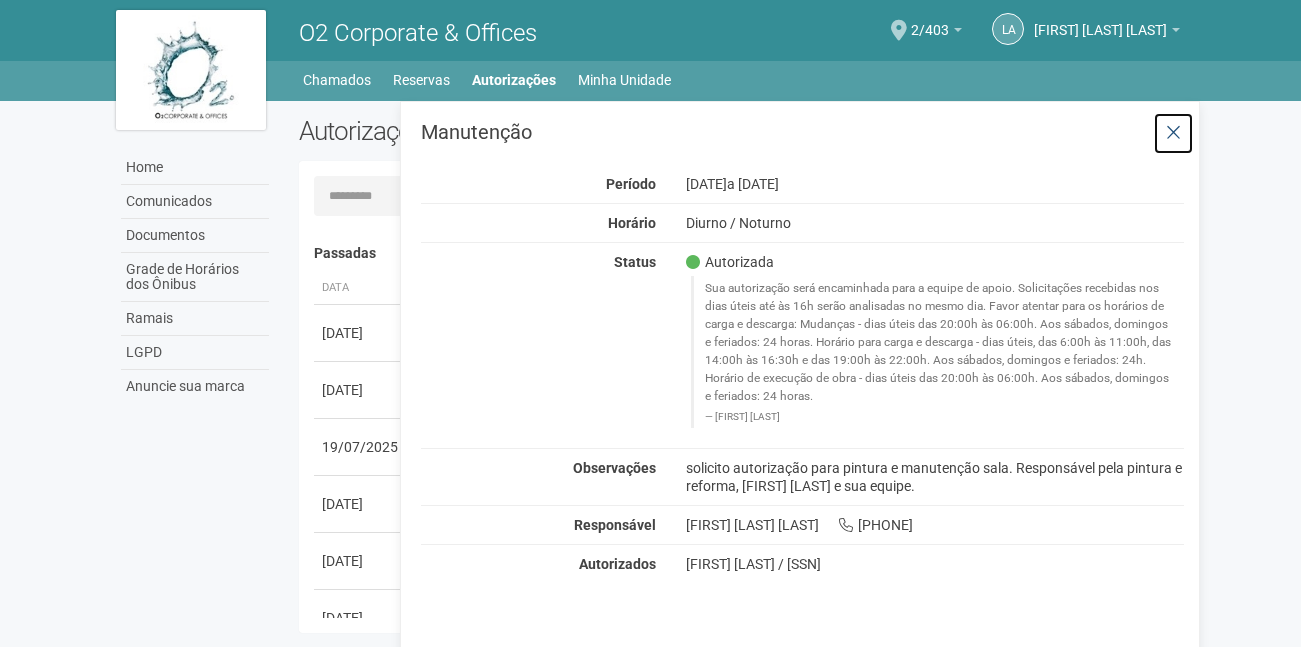 click at bounding box center (1173, 133) 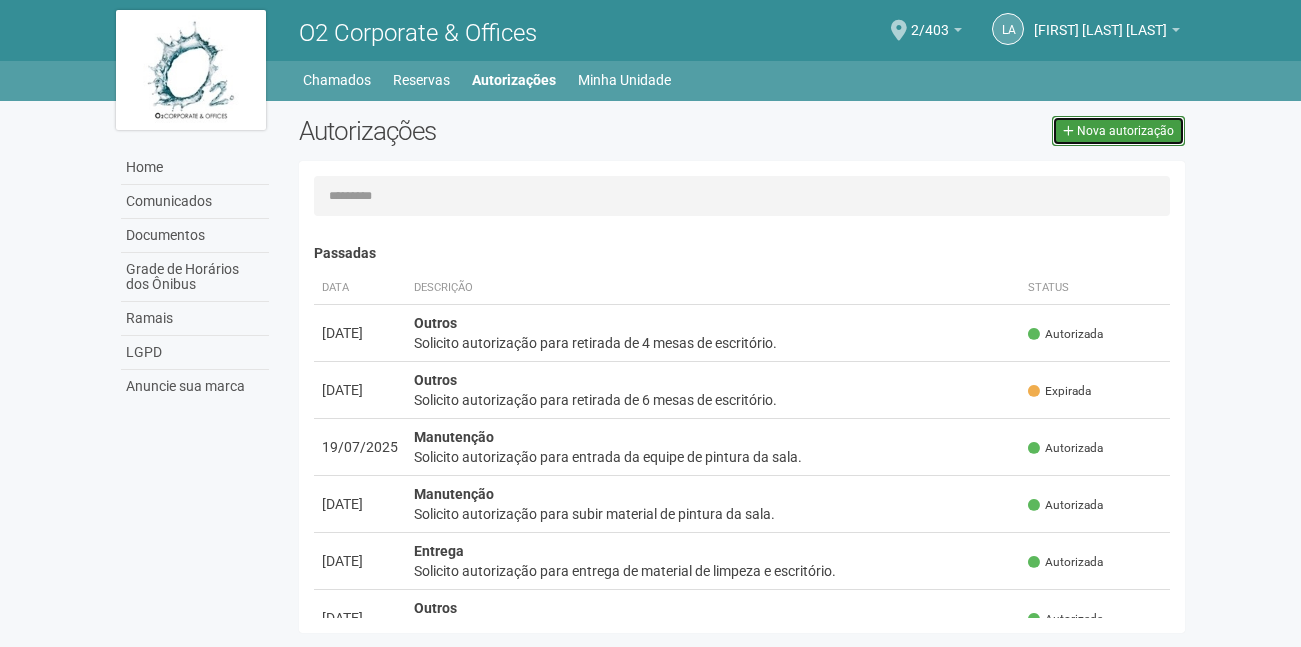 click on "Nova autorização" at bounding box center (1125, 131) 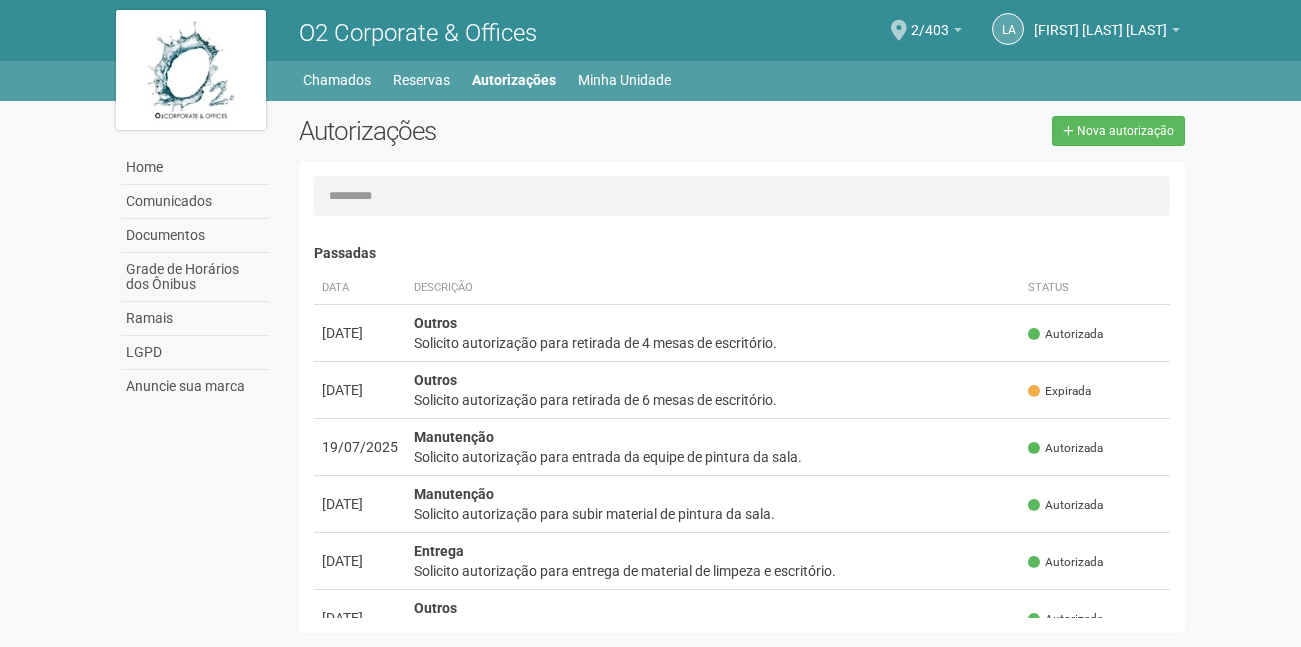 select on "**" 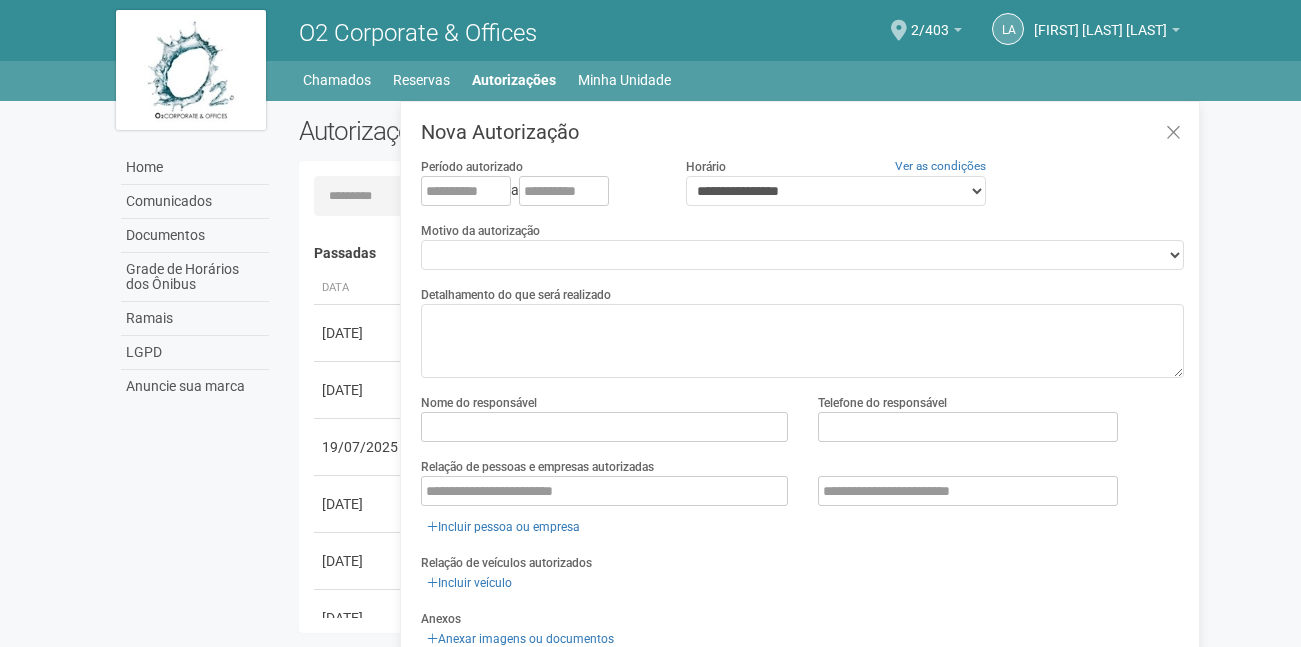 scroll, scrollTop: 31, scrollLeft: 0, axis: vertical 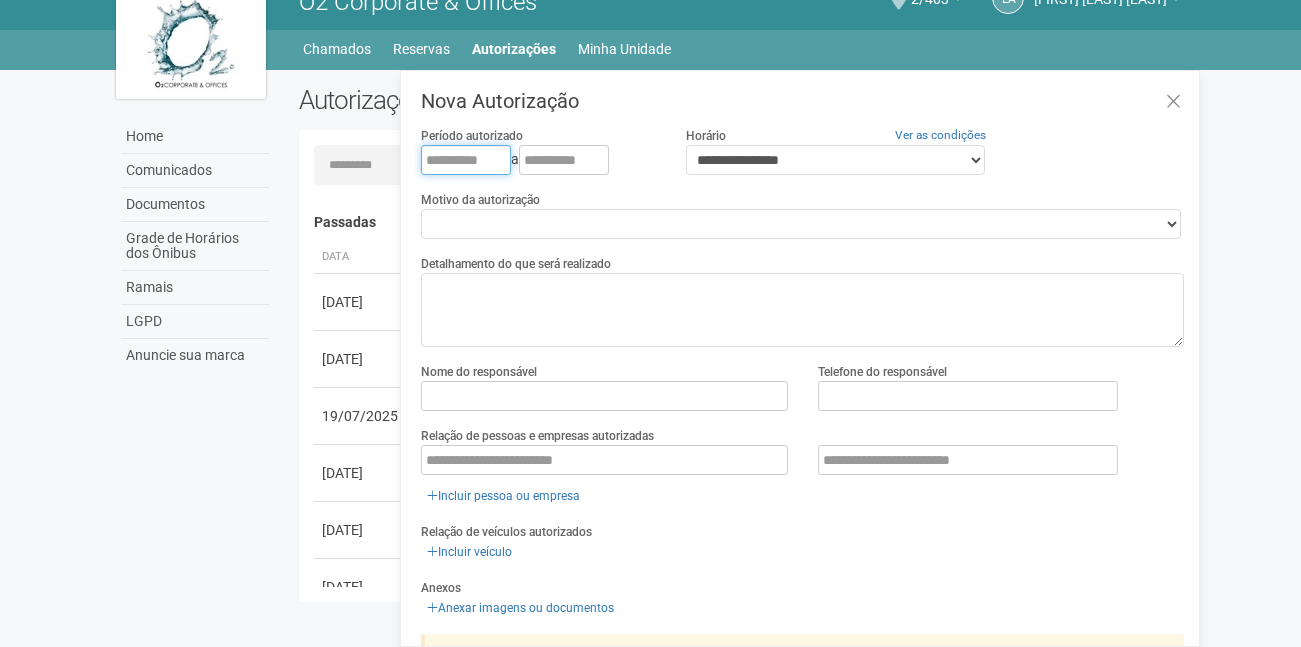 click at bounding box center [466, 160] 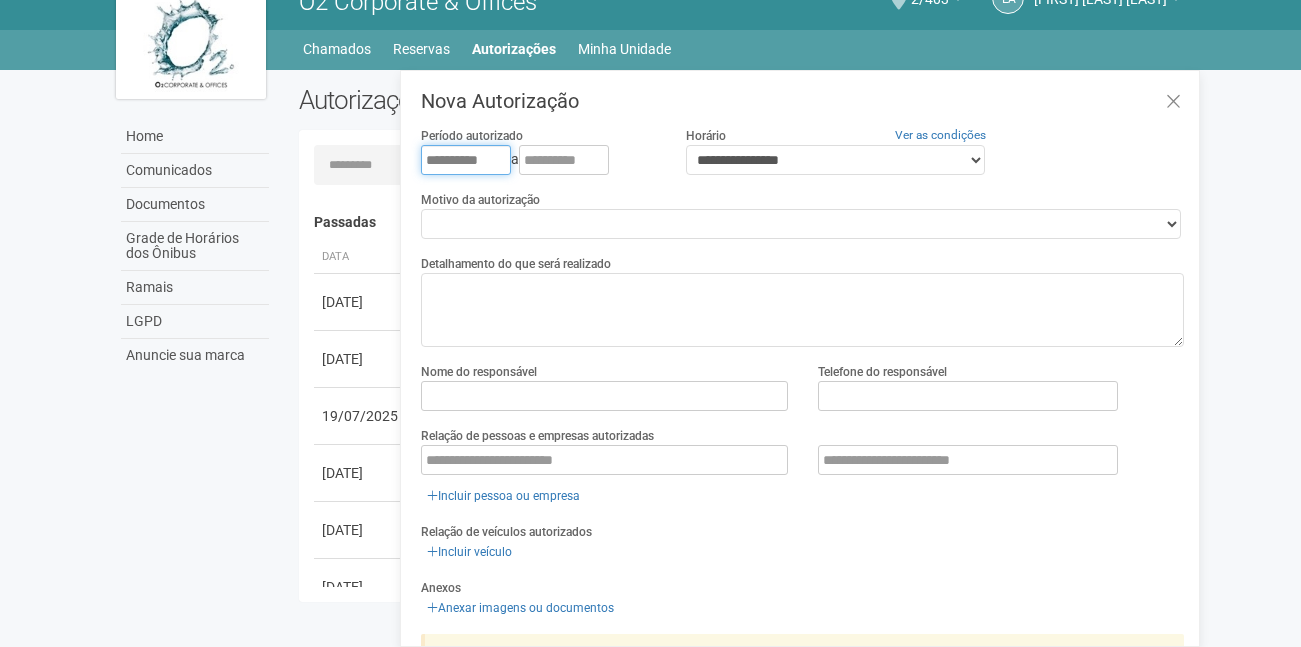 type on "**********" 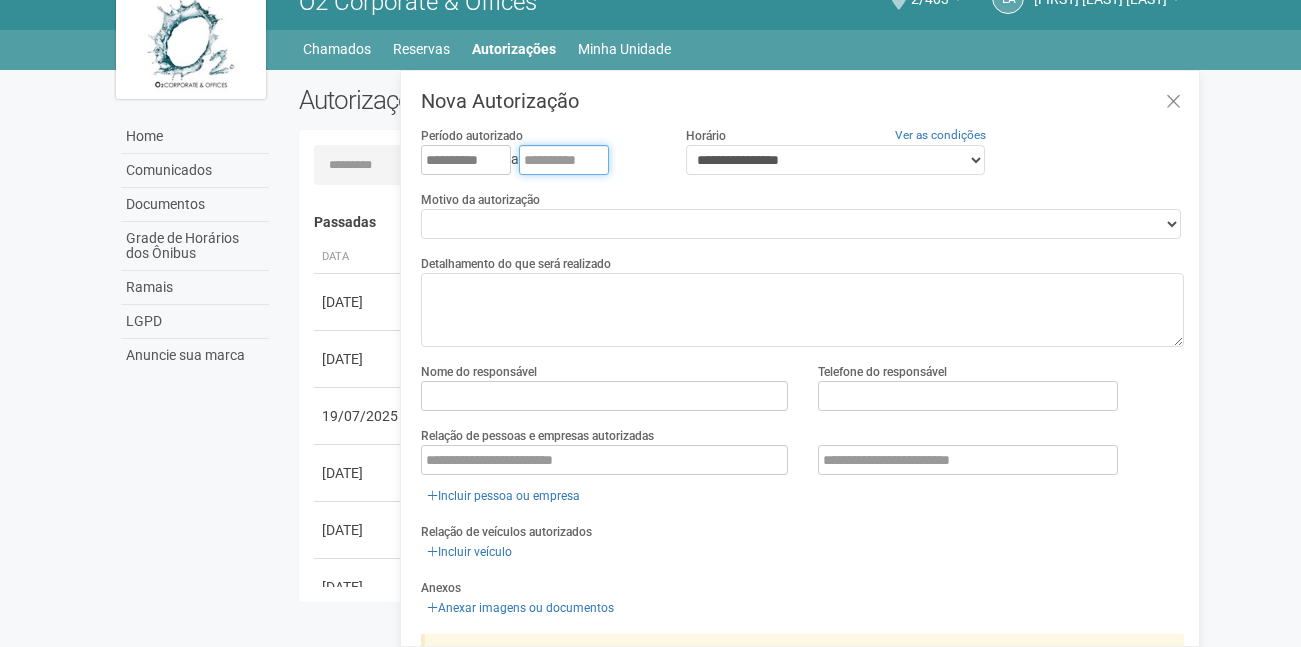click at bounding box center (564, 160) 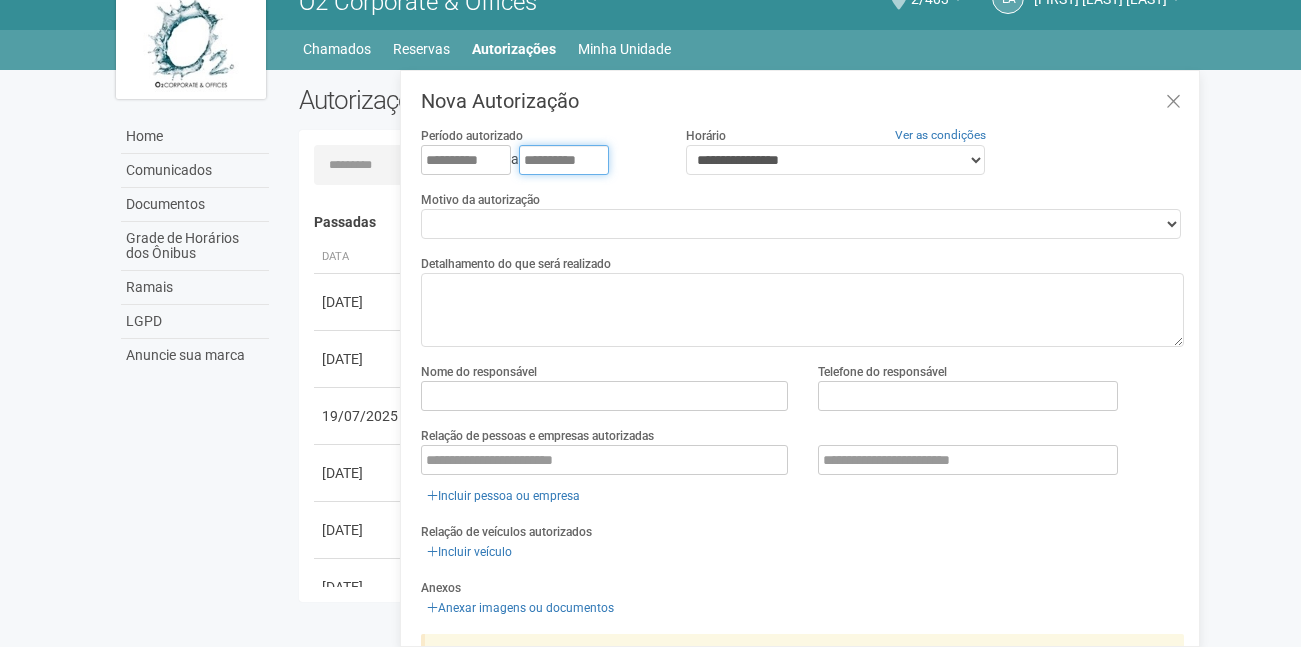 type on "**********" 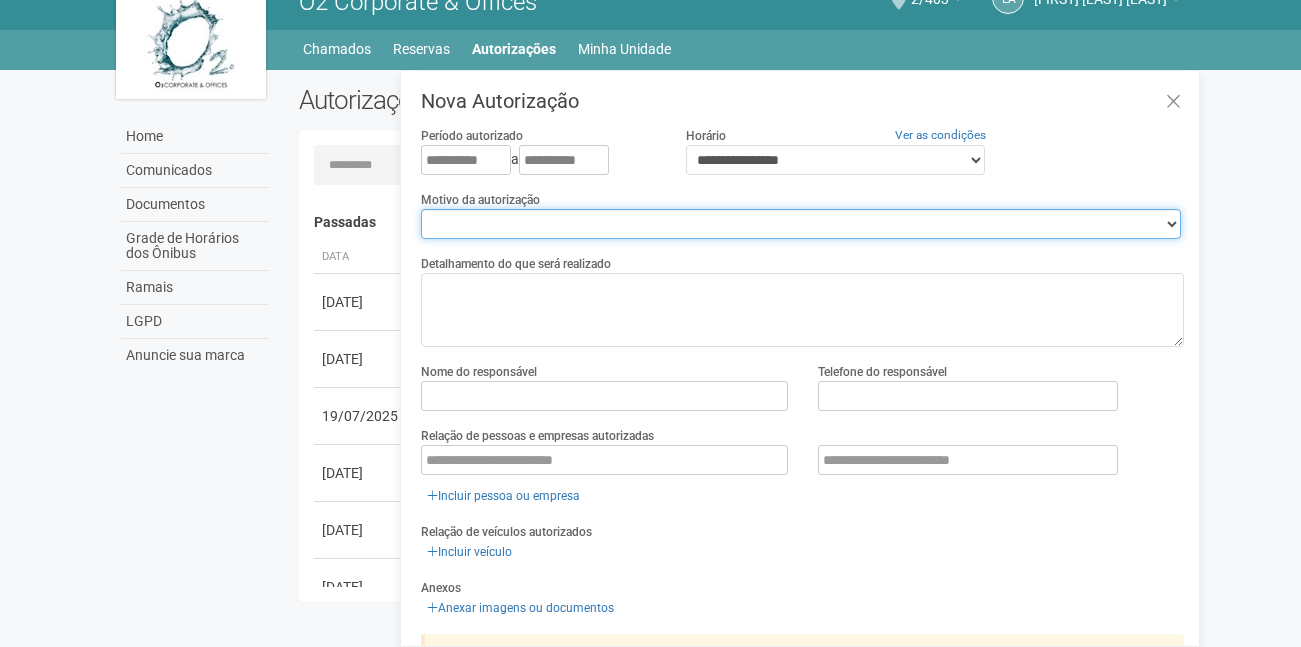 click on "**********" at bounding box center (801, 224) 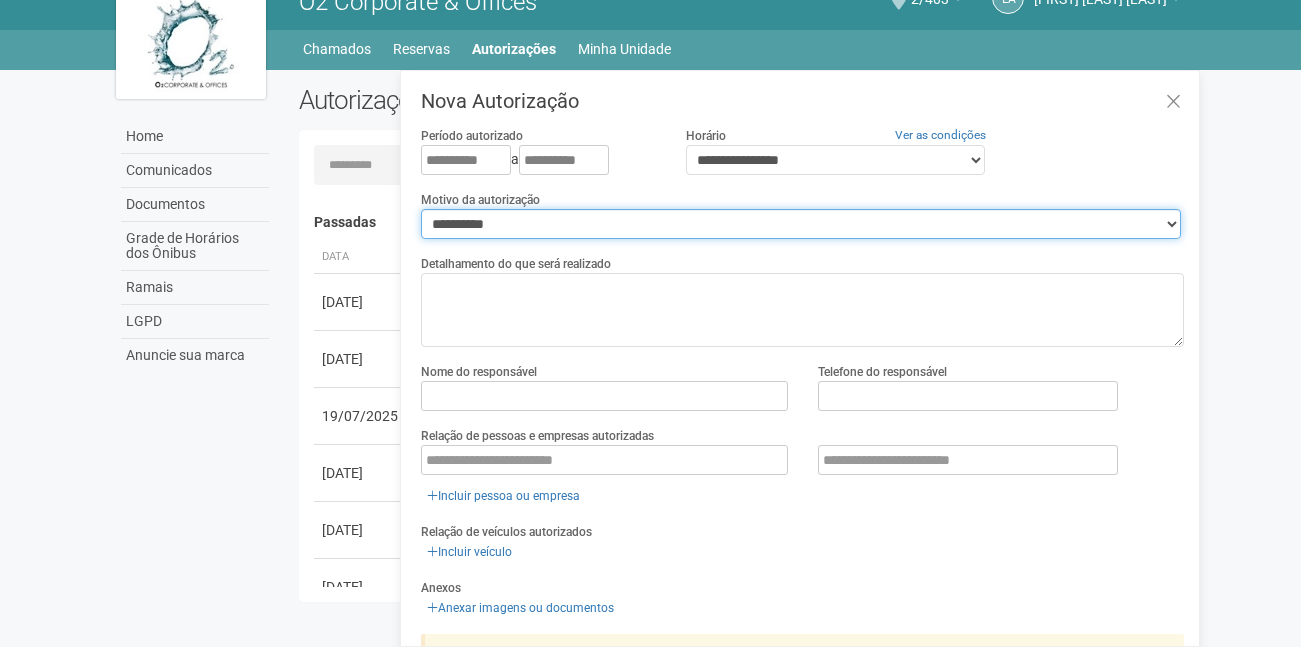 click on "**********" at bounding box center (801, 224) 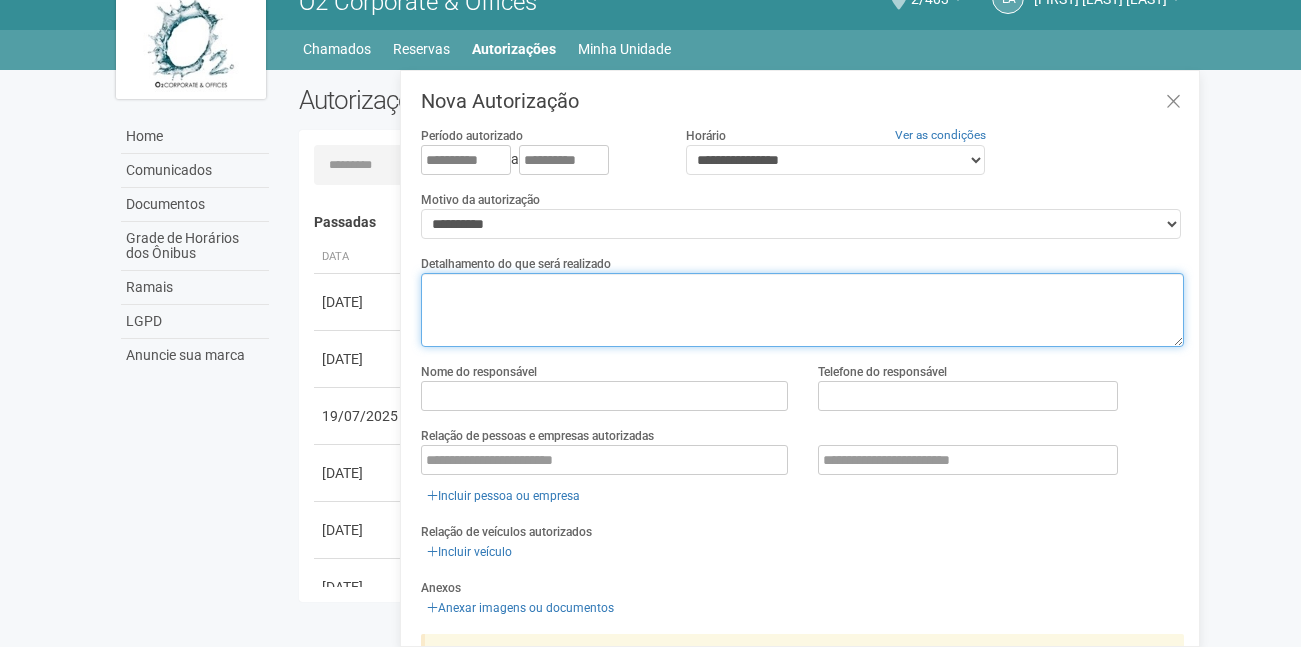 click at bounding box center (802, 310) 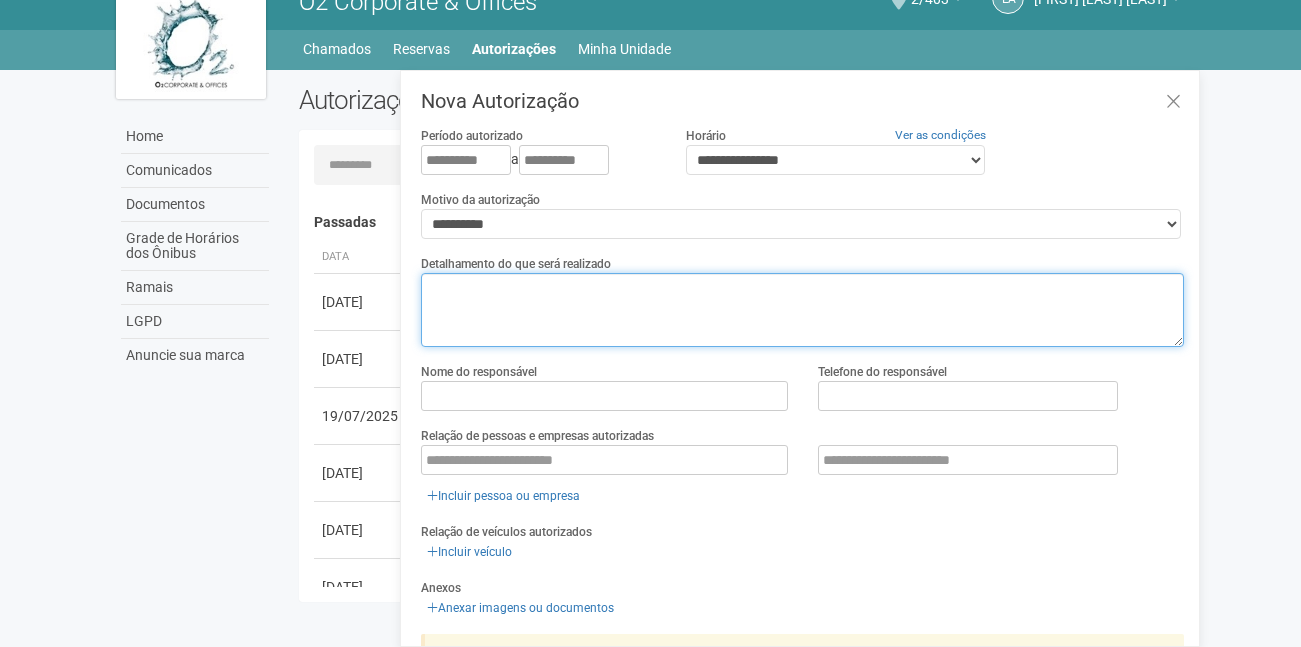 paste on "**********" 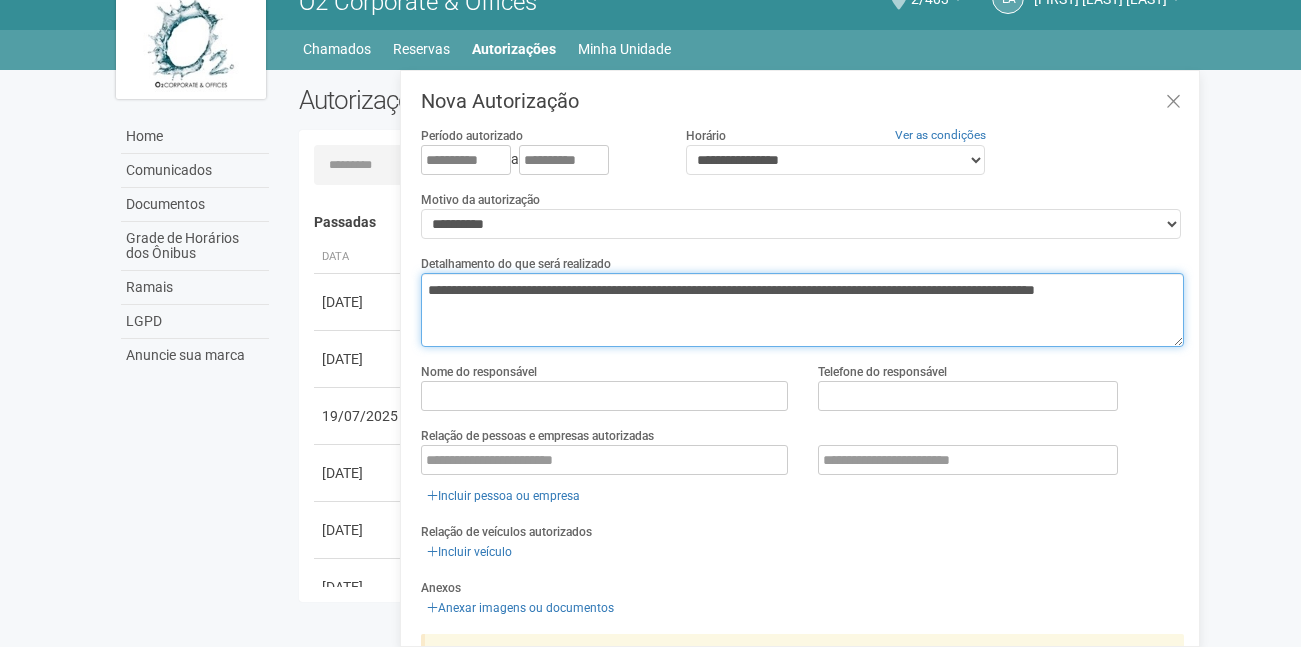 scroll, scrollTop: 100, scrollLeft: 0, axis: vertical 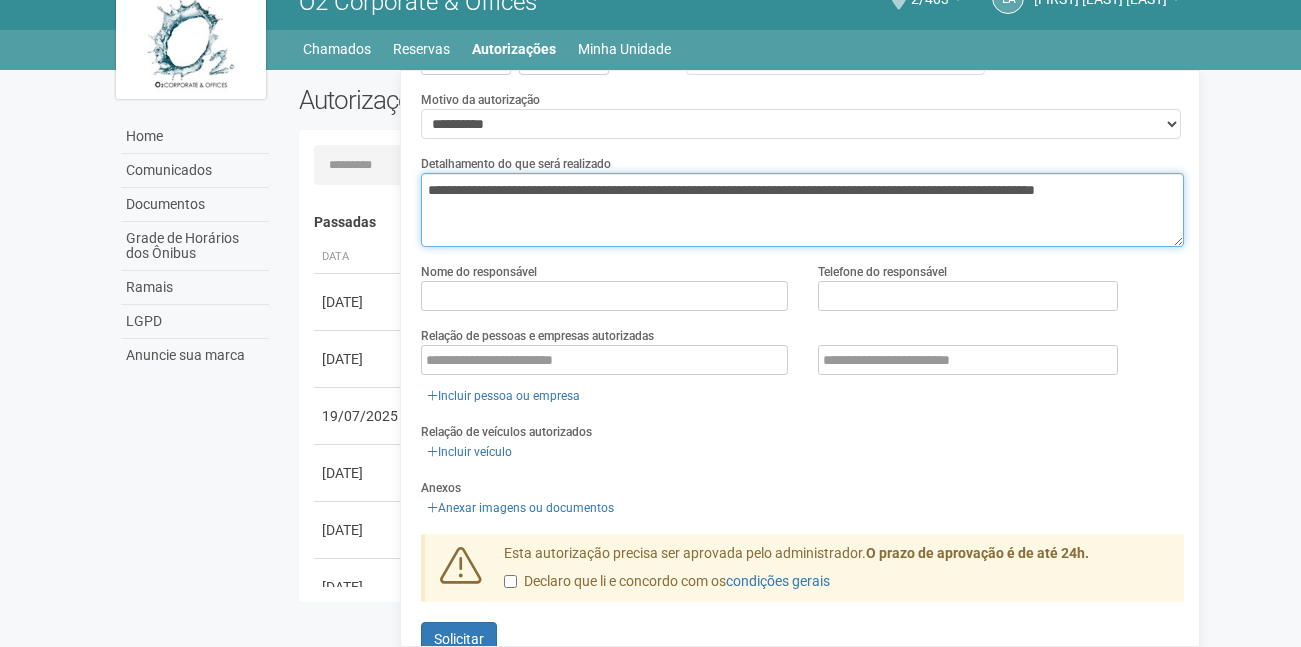 type on "**********" 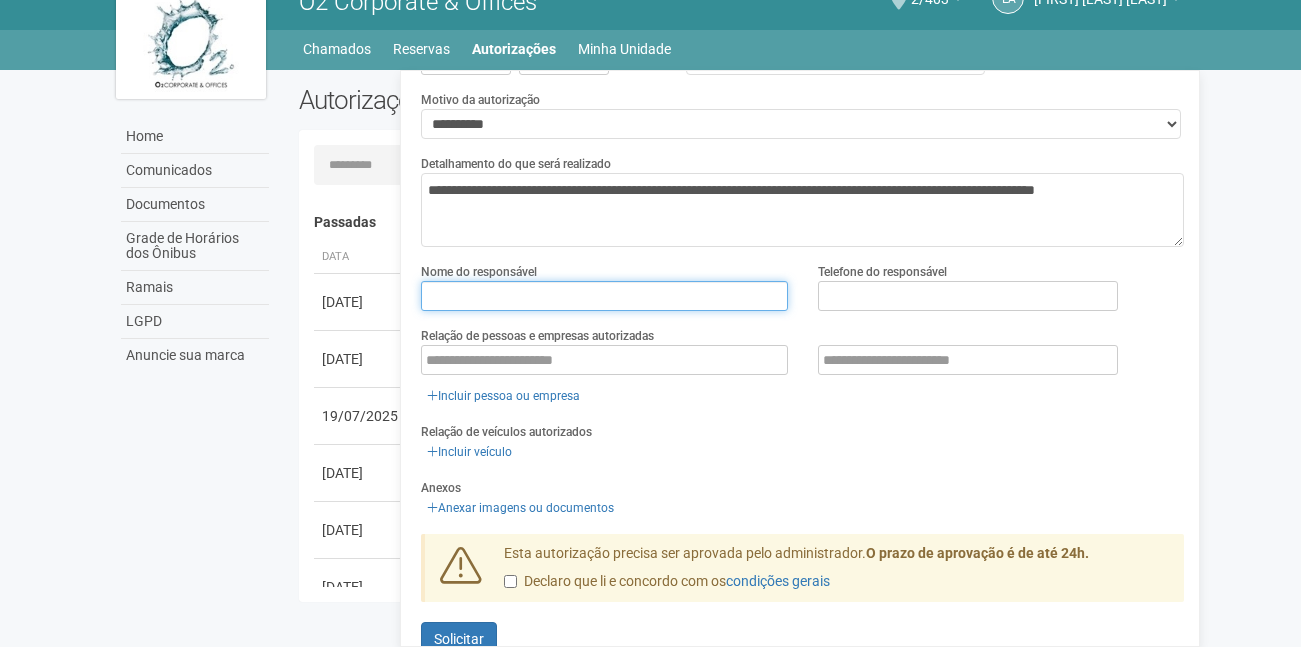 click at bounding box center (604, 296) 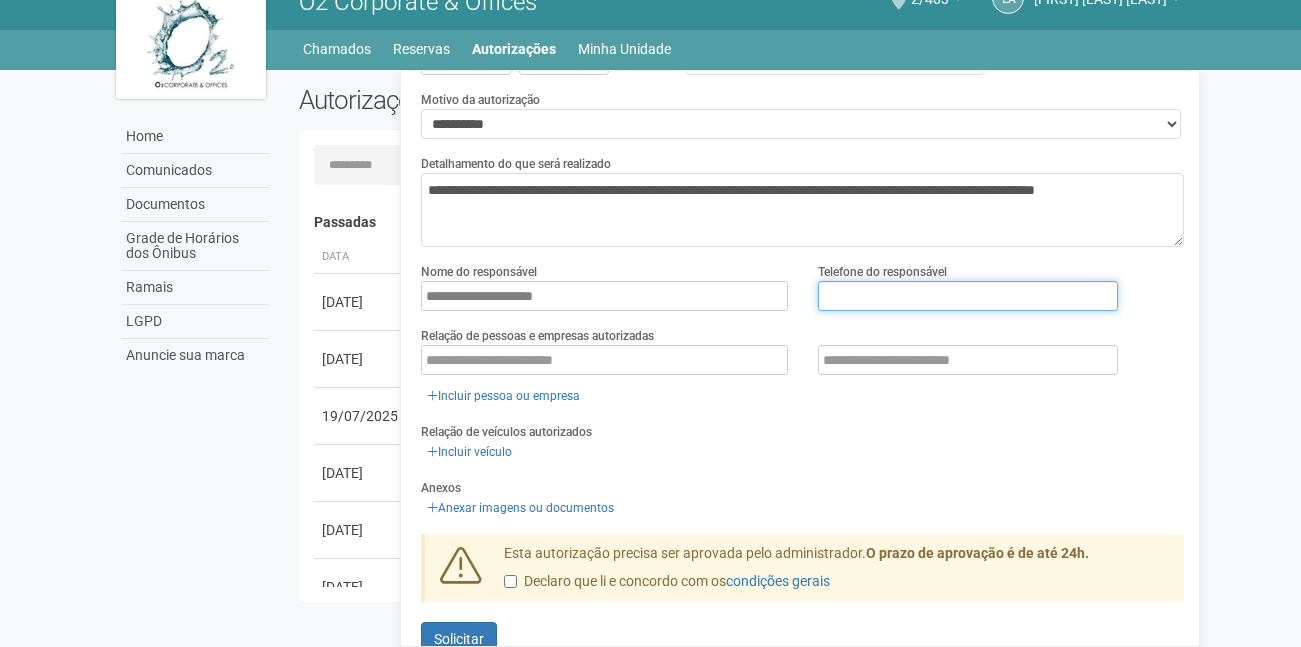 type on "**********" 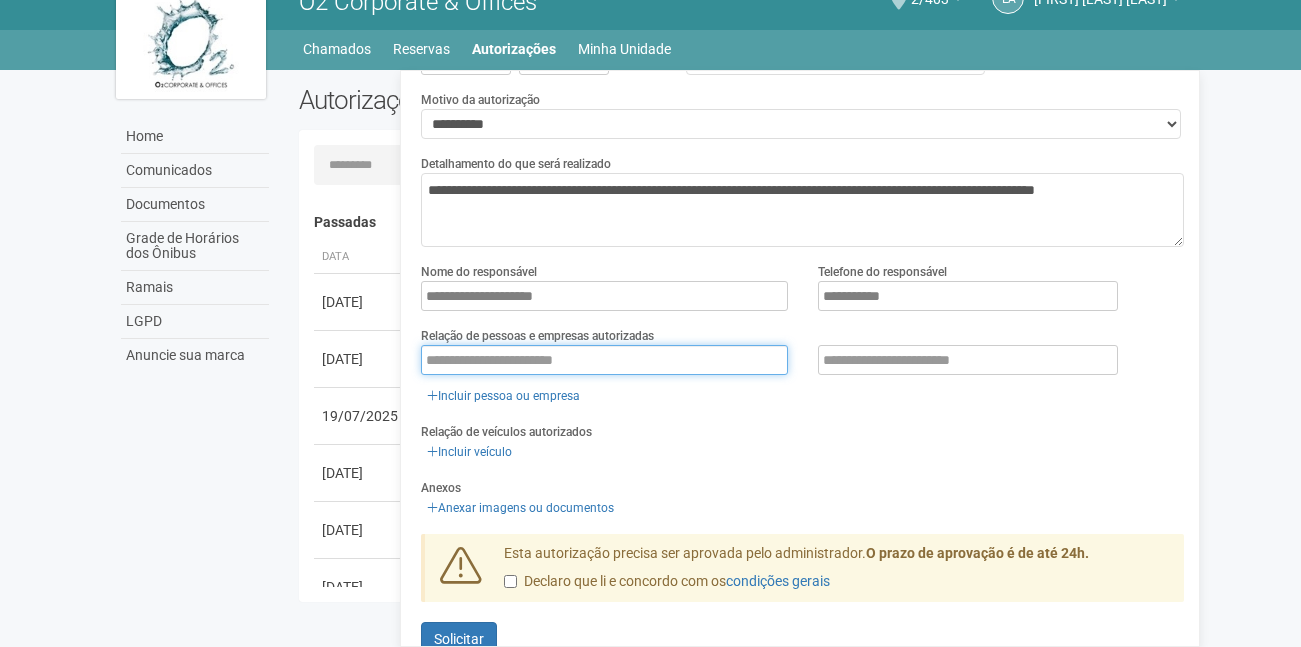 click at bounding box center [604, 360] 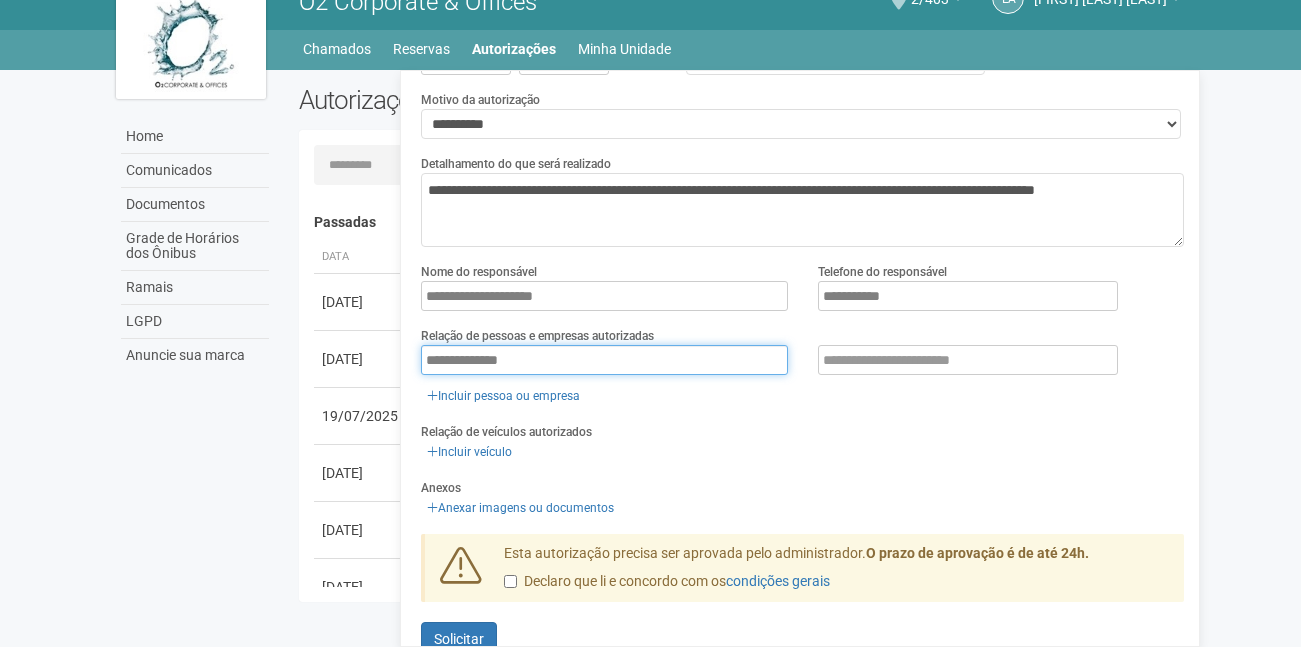 click on "**********" at bounding box center (604, 360) 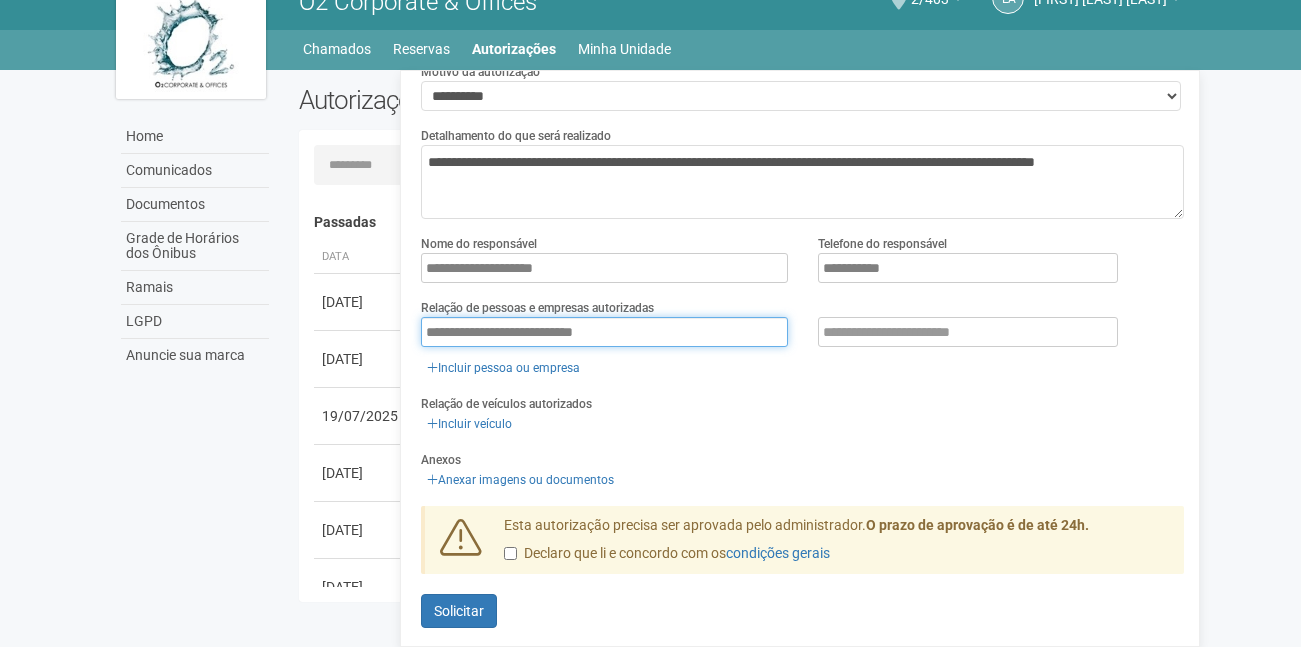scroll, scrollTop: 136, scrollLeft: 0, axis: vertical 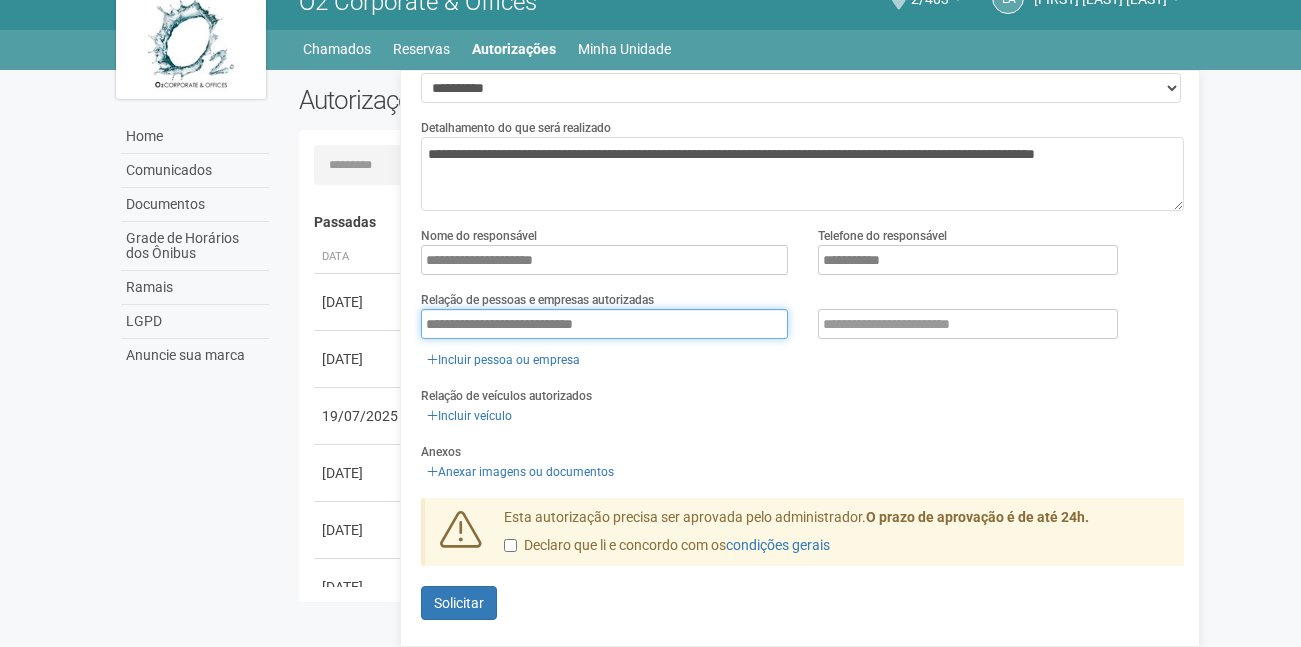 type on "**********" 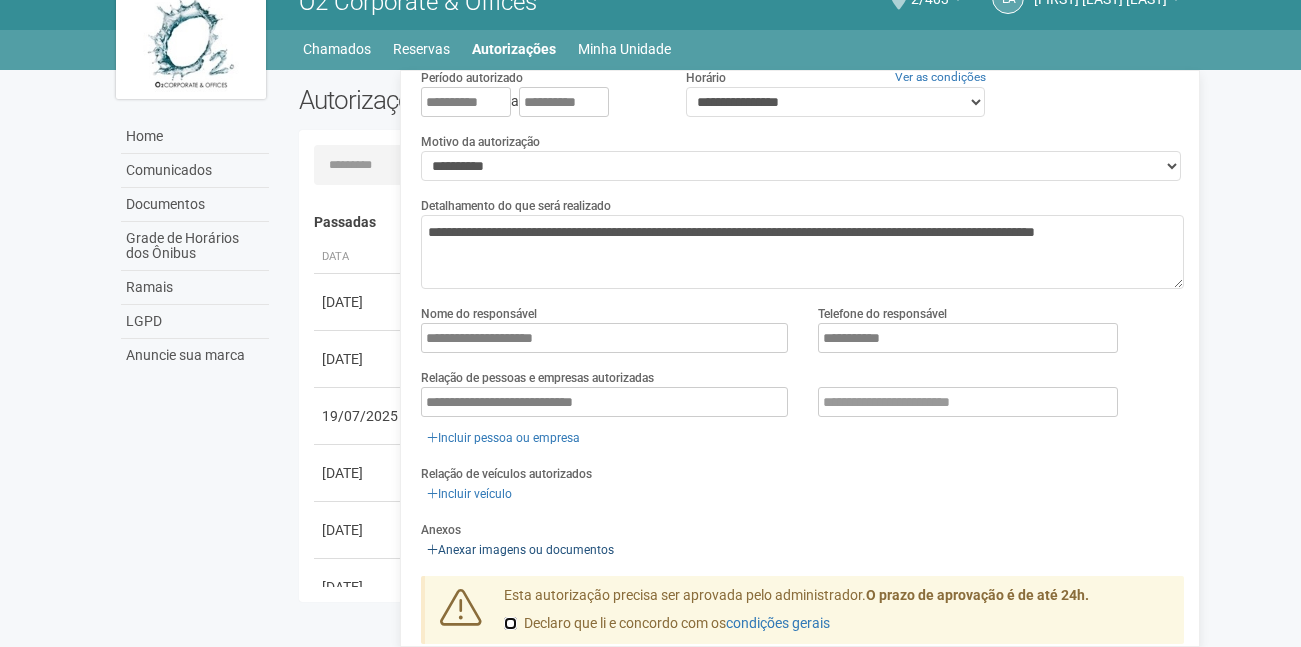 scroll, scrollTop: 36, scrollLeft: 0, axis: vertical 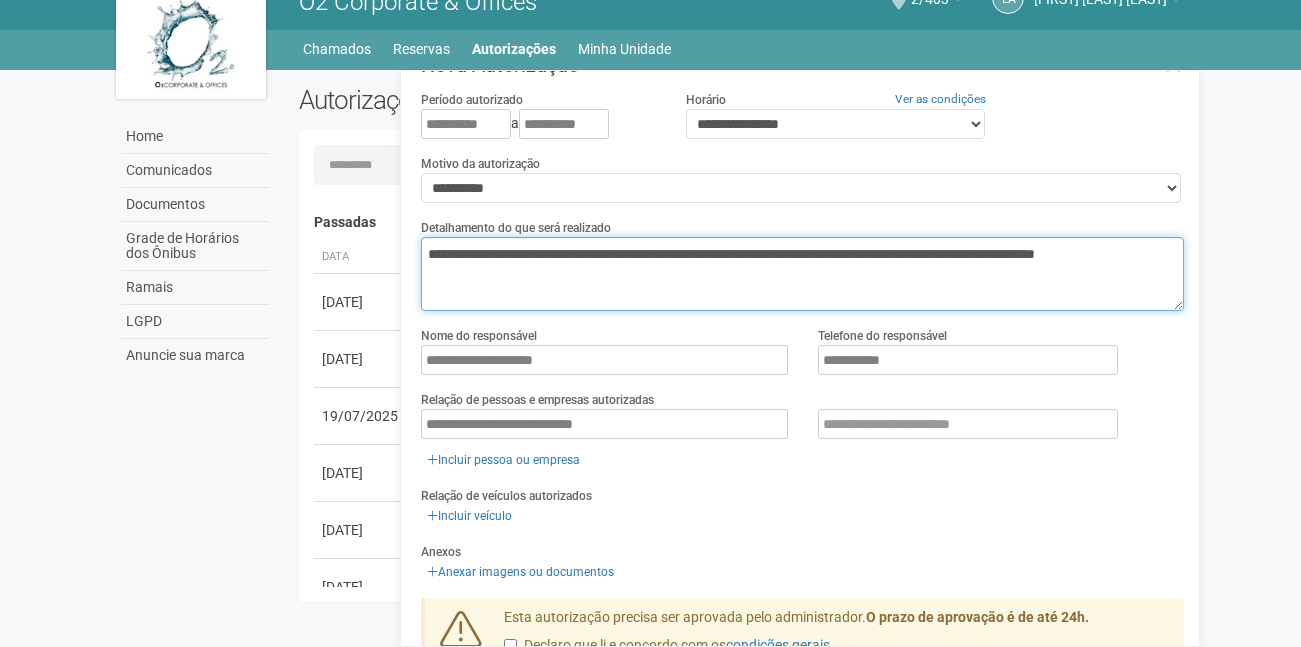 click on "**********" at bounding box center (802, 274) 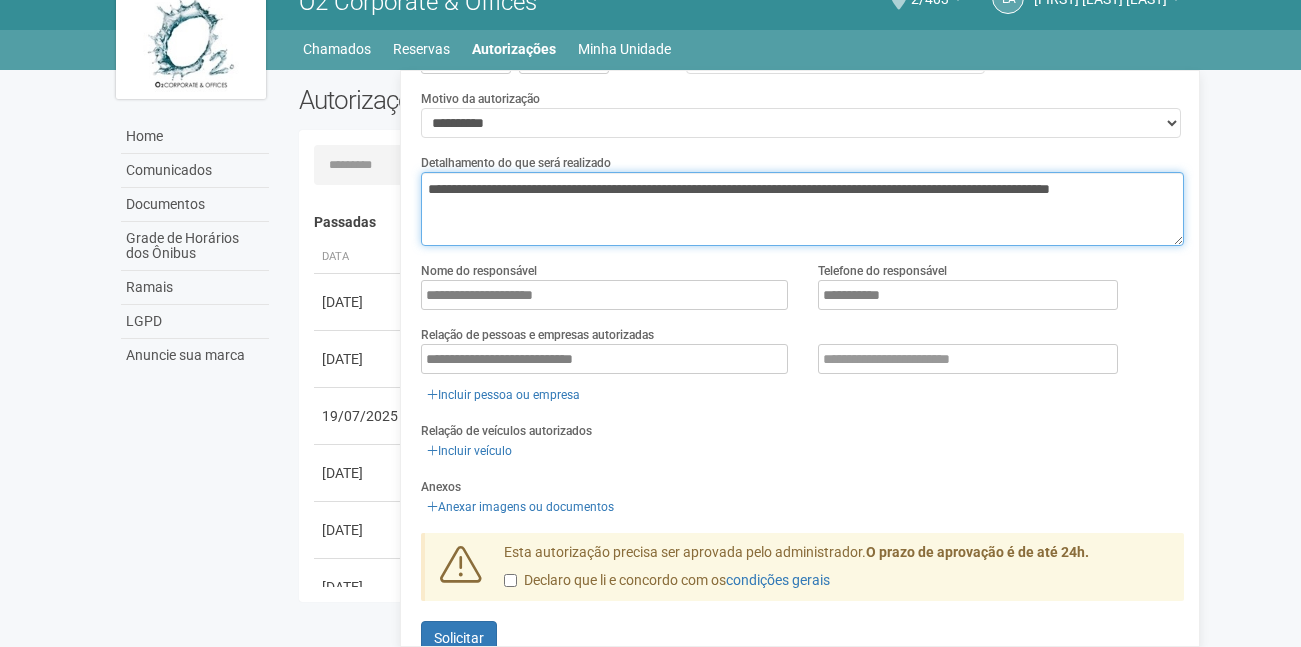 scroll, scrollTop: 136, scrollLeft: 0, axis: vertical 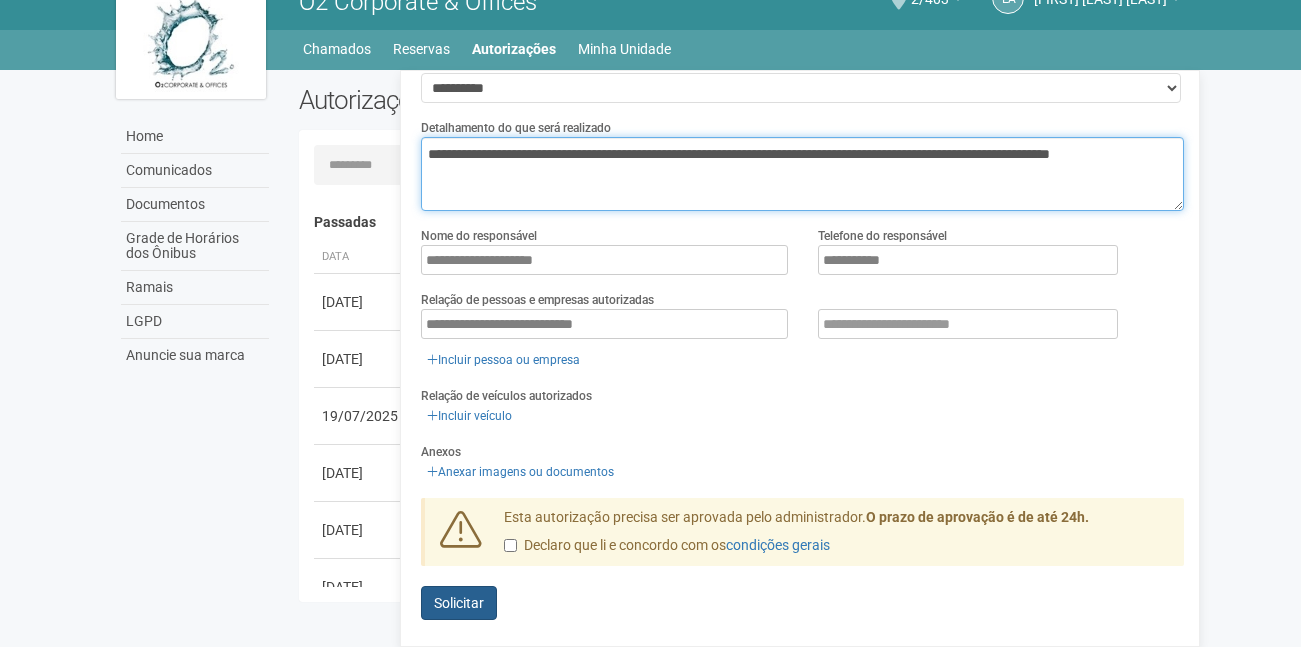 type on "**********" 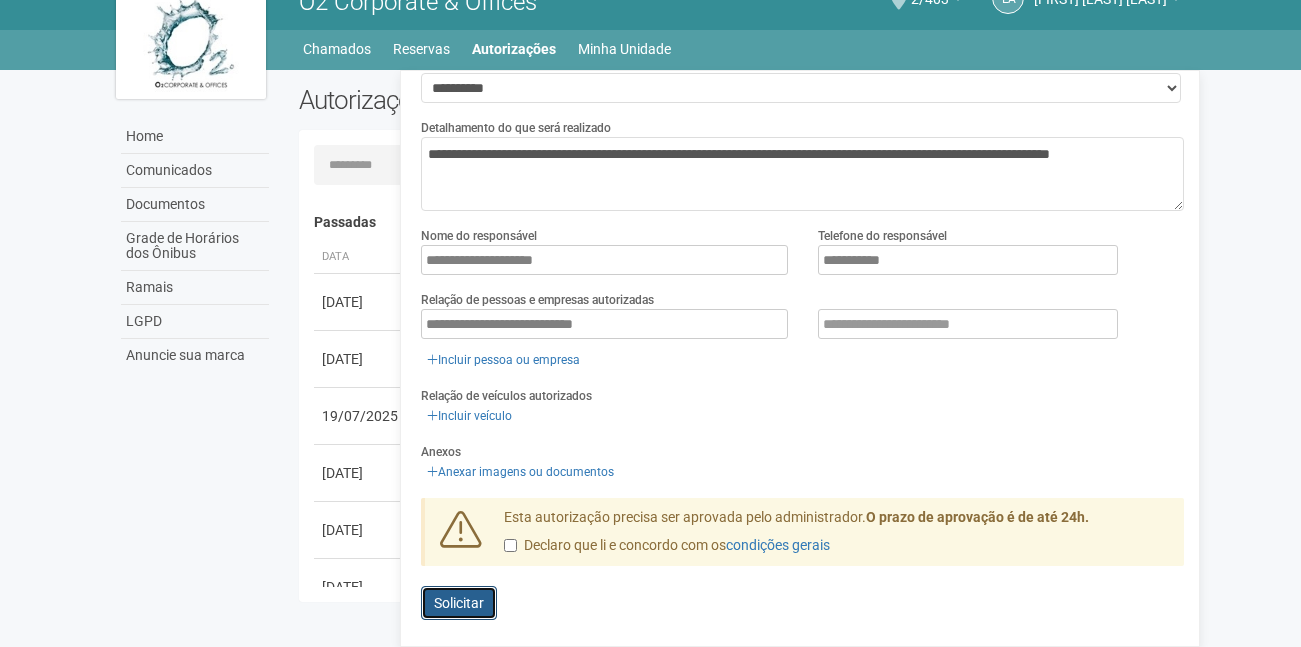 click on "Solicitar" at bounding box center (459, 603) 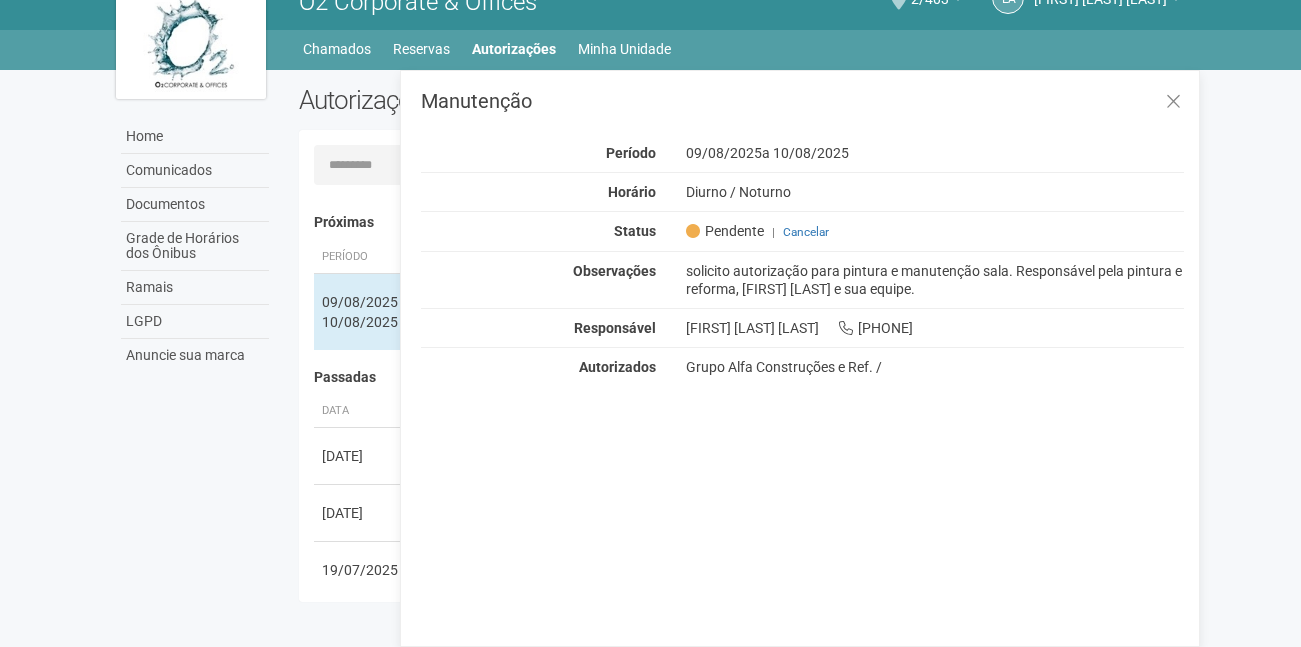 scroll, scrollTop: 0, scrollLeft: 0, axis: both 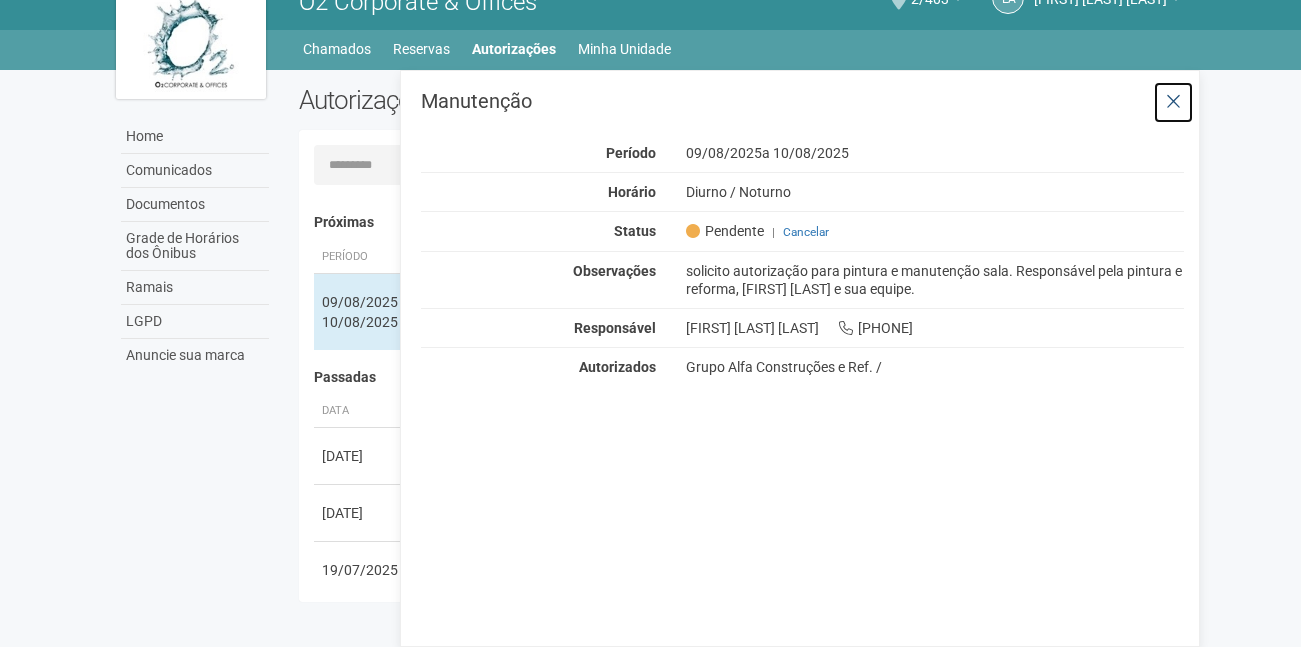 click at bounding box center [1173, 102] 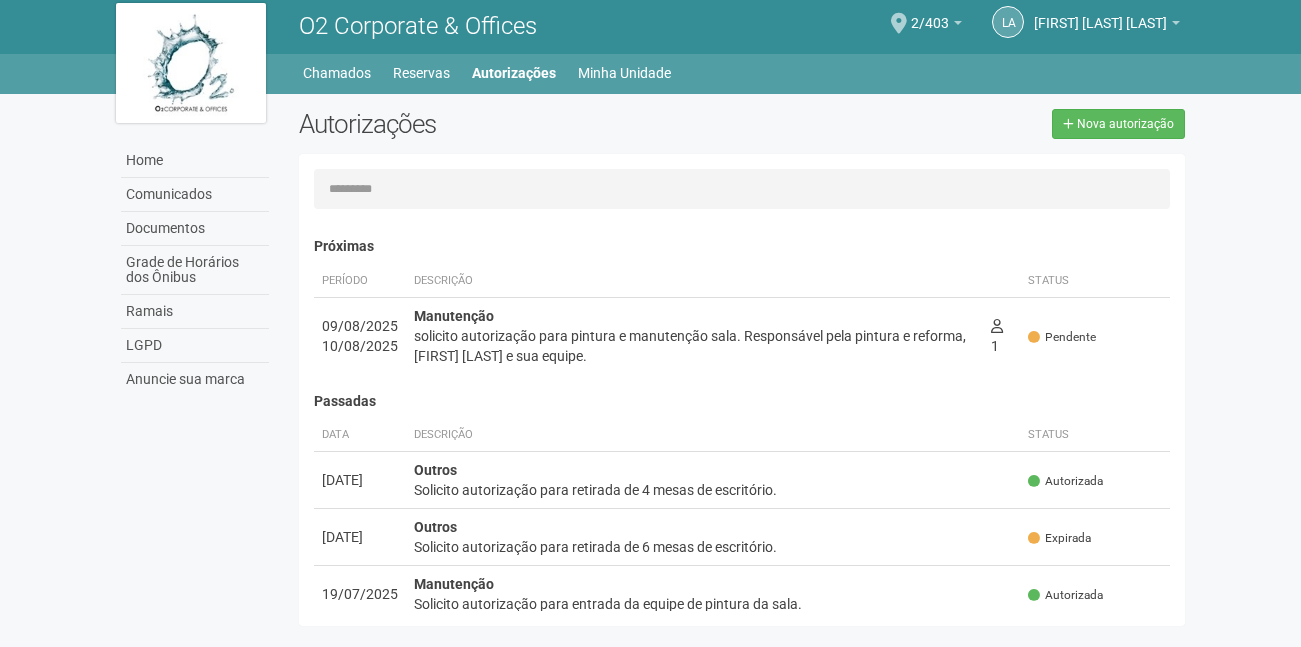 scroll, scrollTop: 0, scrollLeft: 0, axis: both 